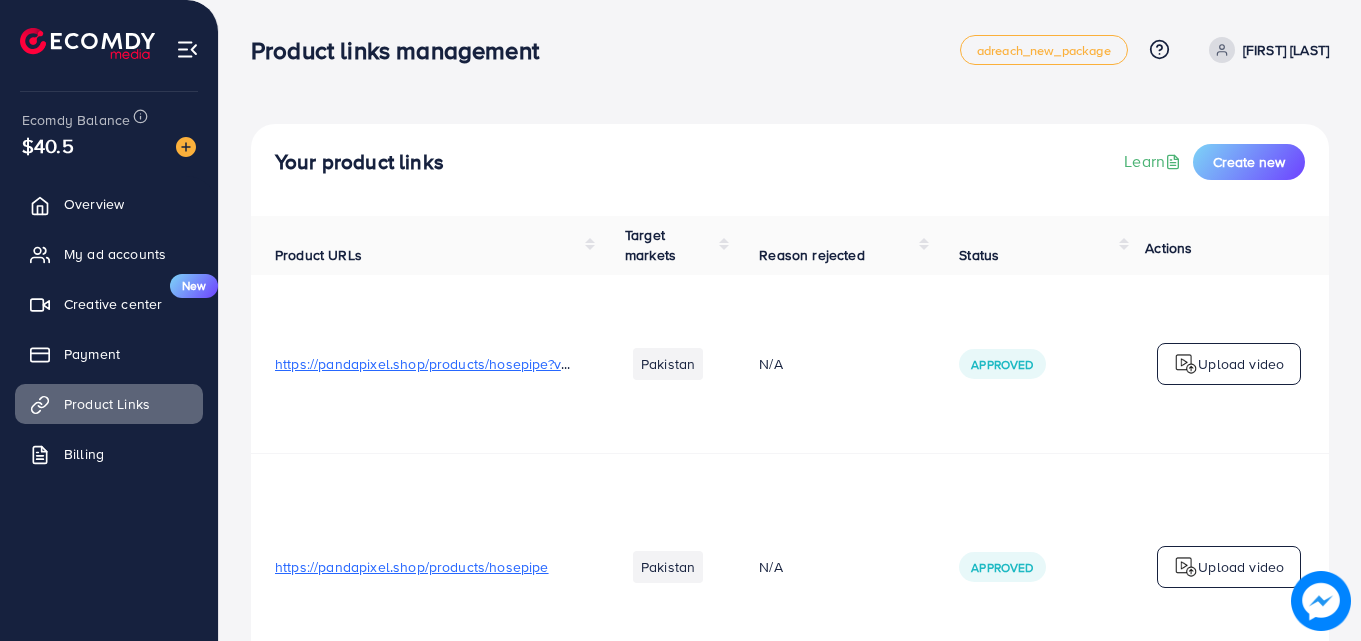 scroll, scrollTop: 0, scrollLeft: 0, axis: both 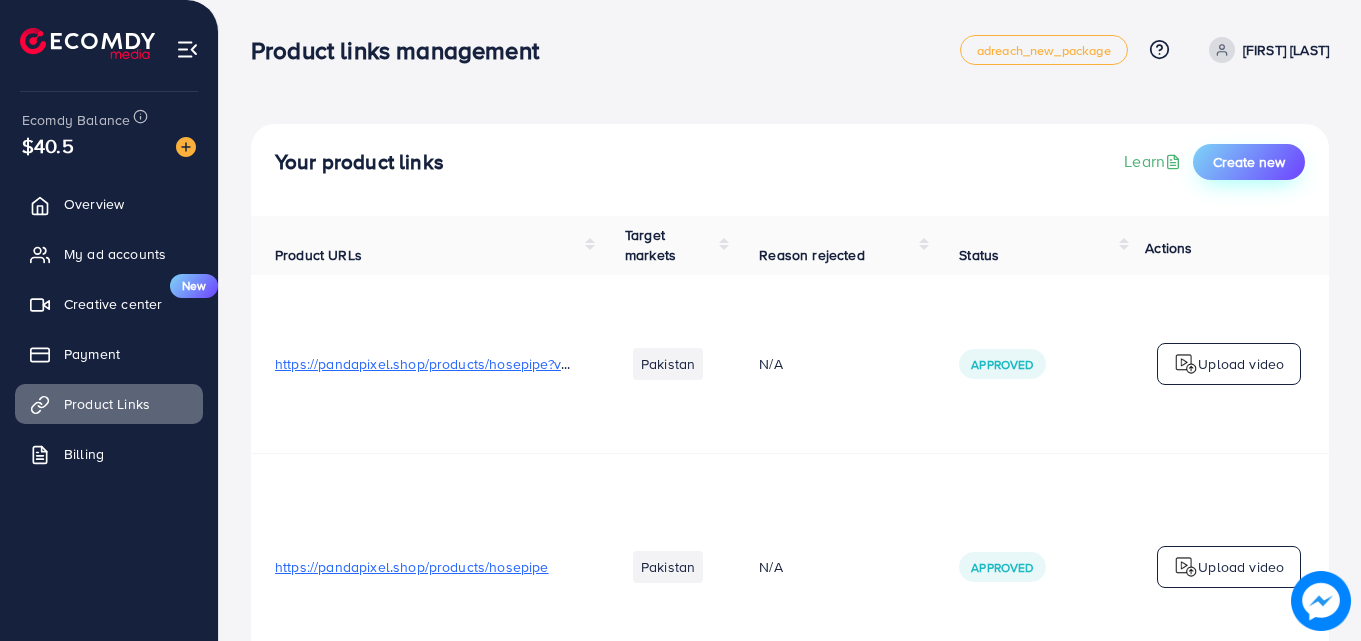 click on "Create new" at bounding box center (1249, 162) 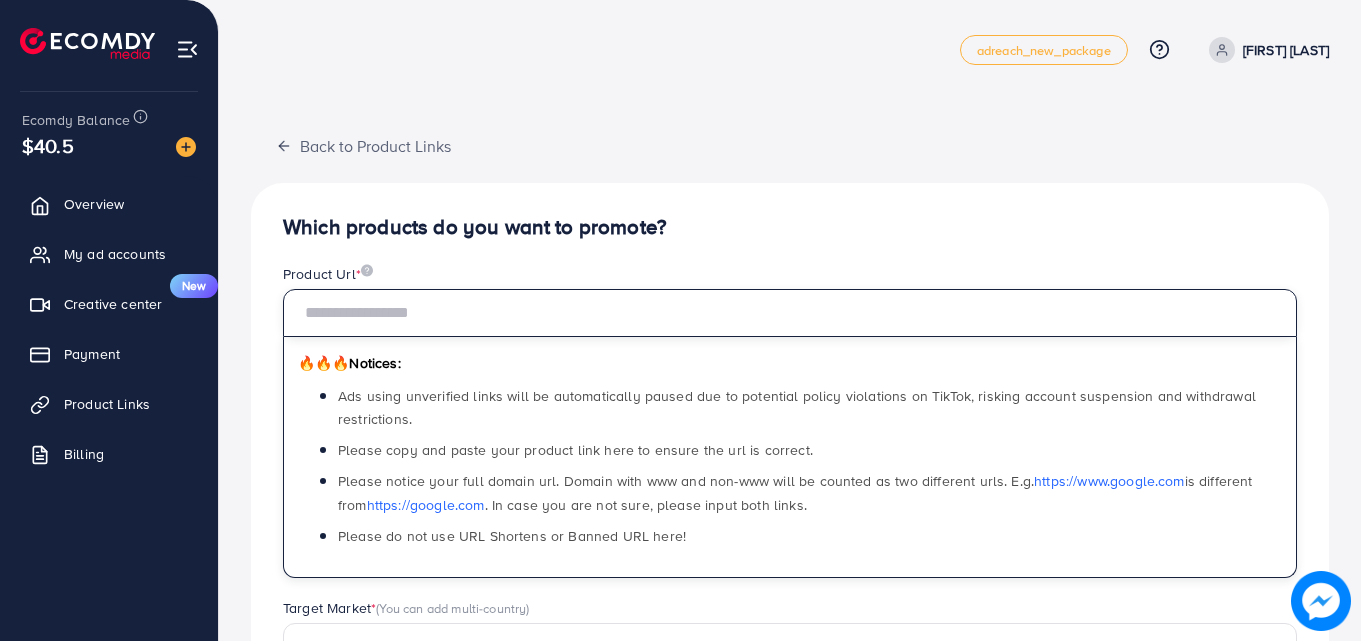 click at bounding box center [790, 313] 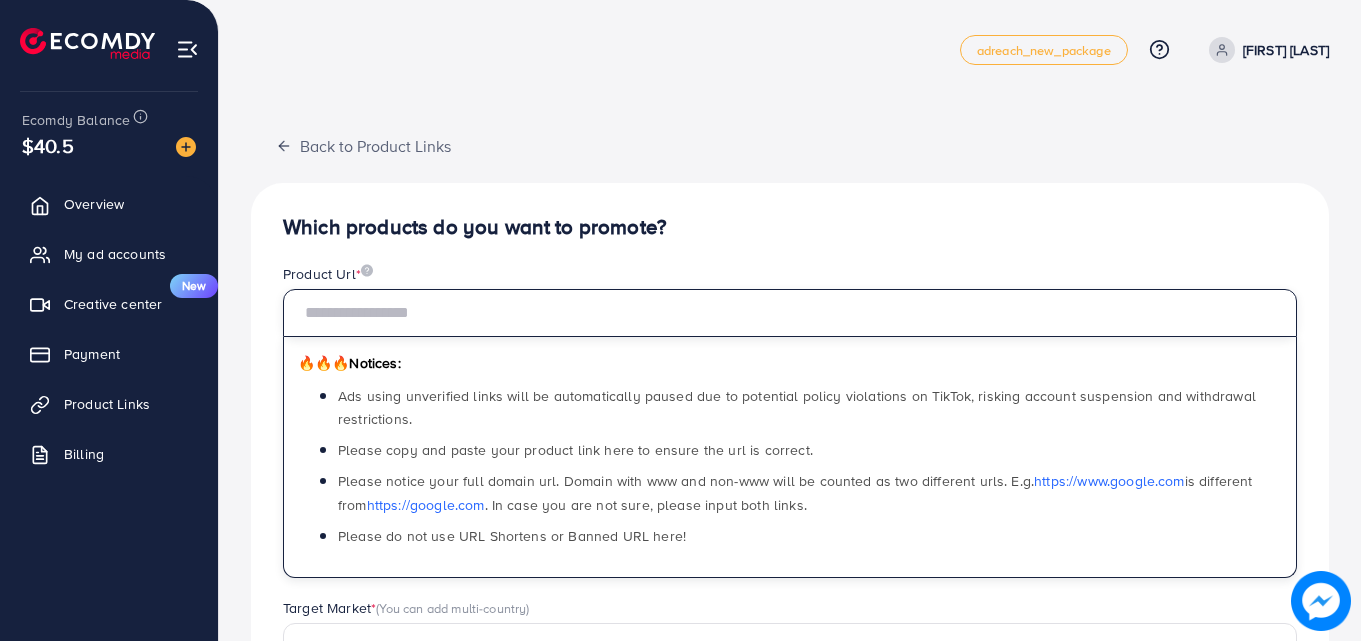 paste on "**********" 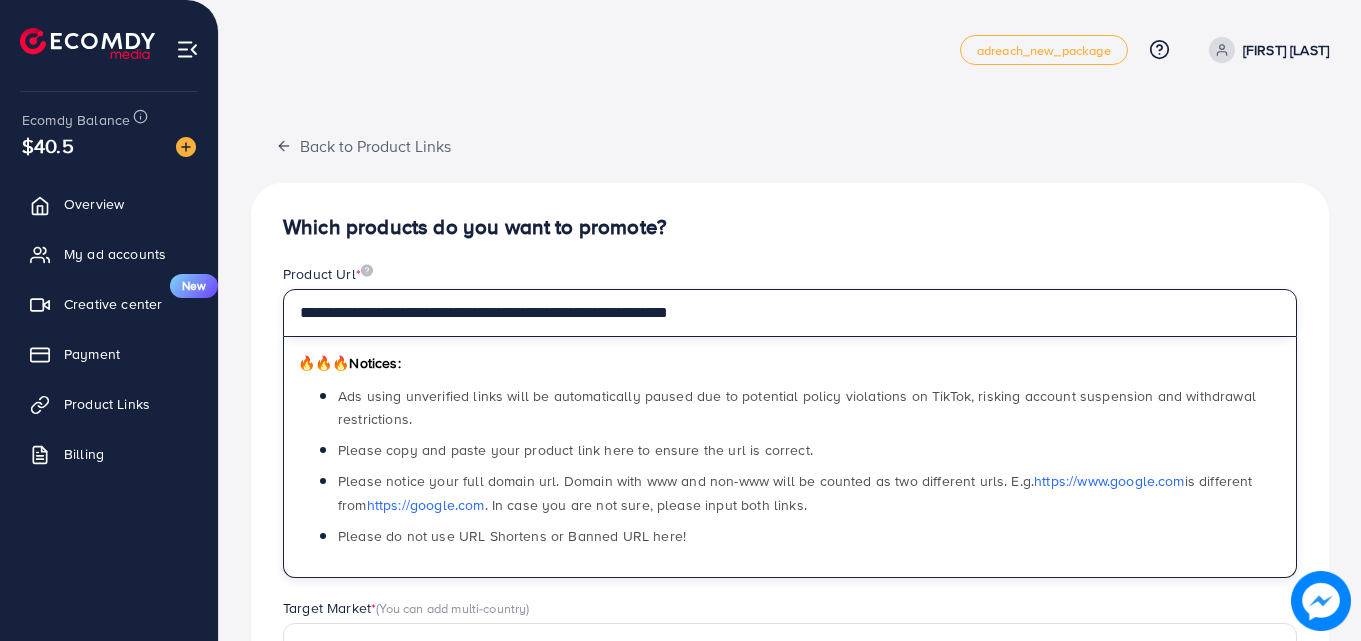 type on "**********" 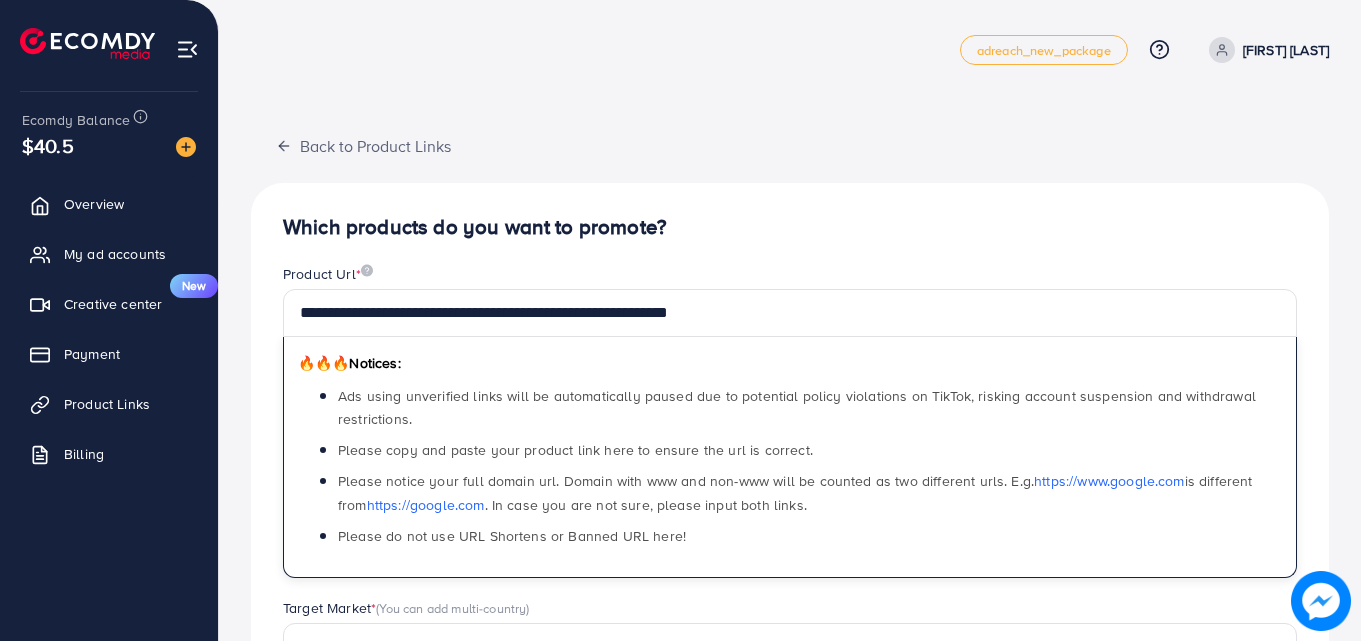 click on "**********" at bounding box center [790, 637] 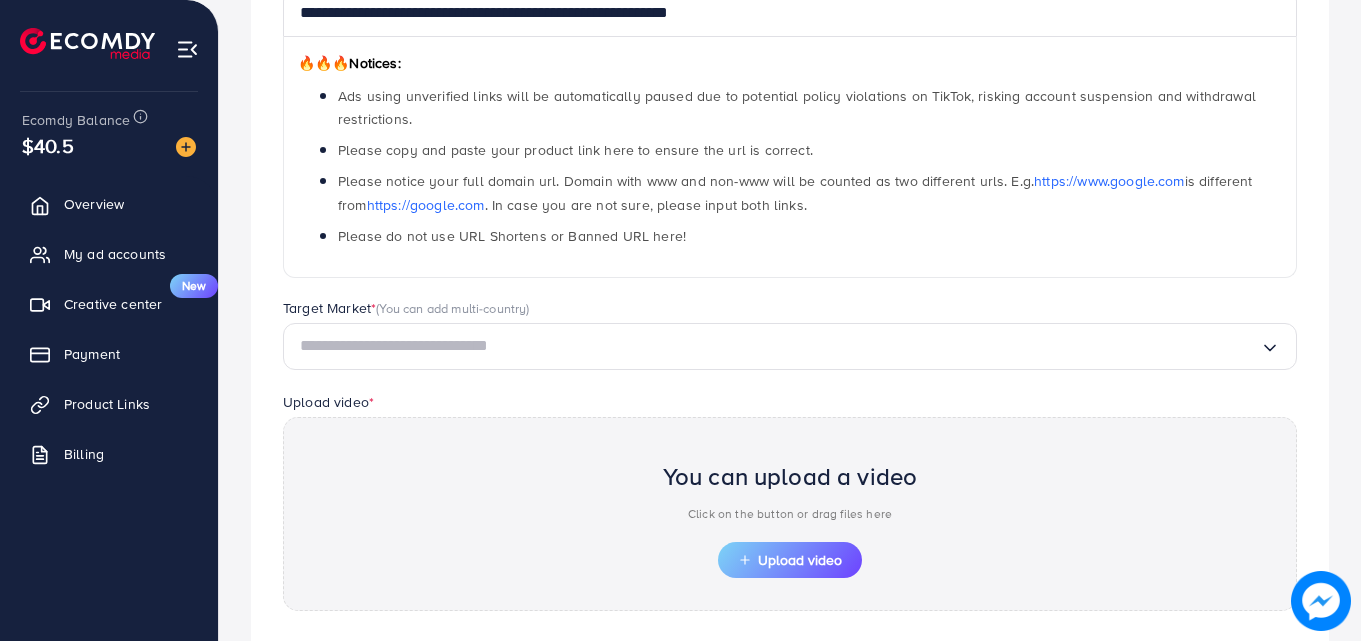 scroll, scrollTop: 484, scrollLeft: 0, axis: vertical 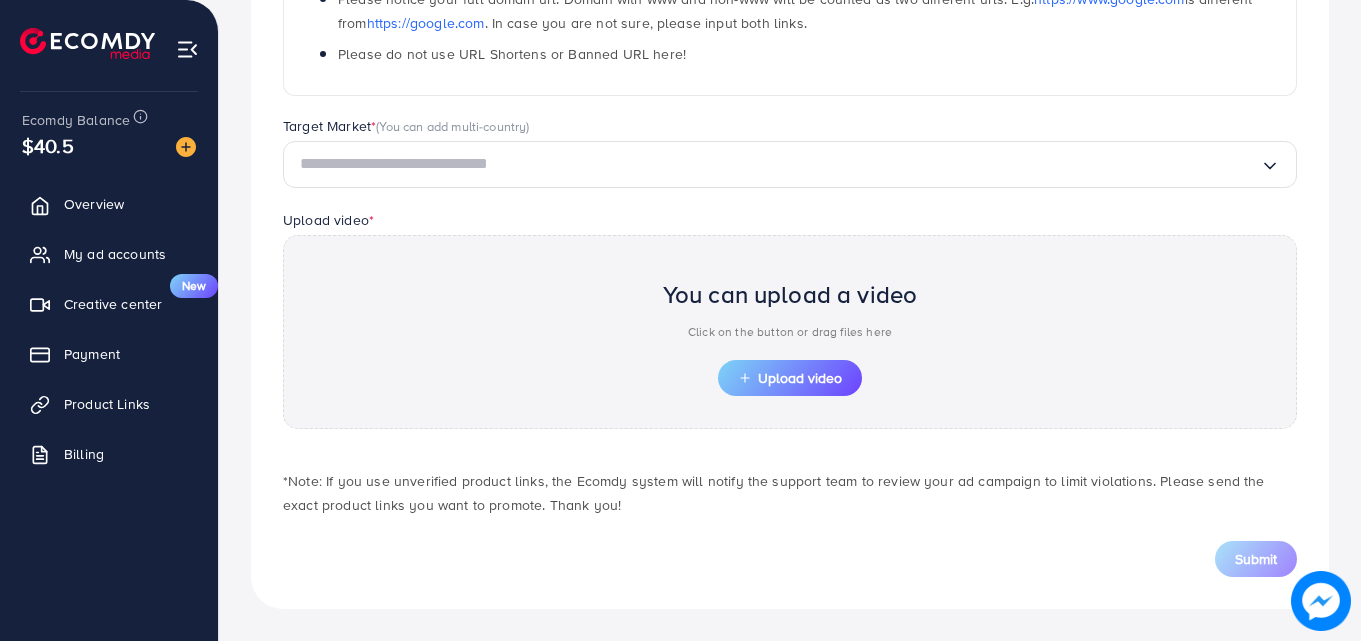 click at bounding box center [780, 164] 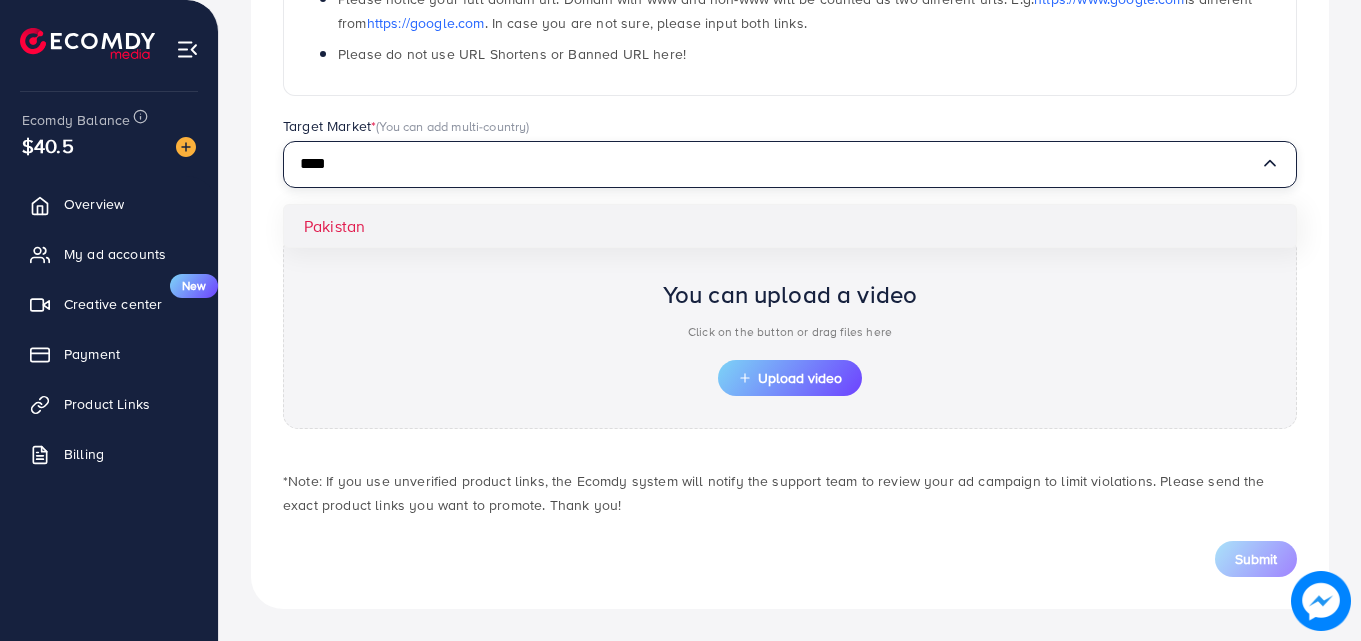 type on "****" 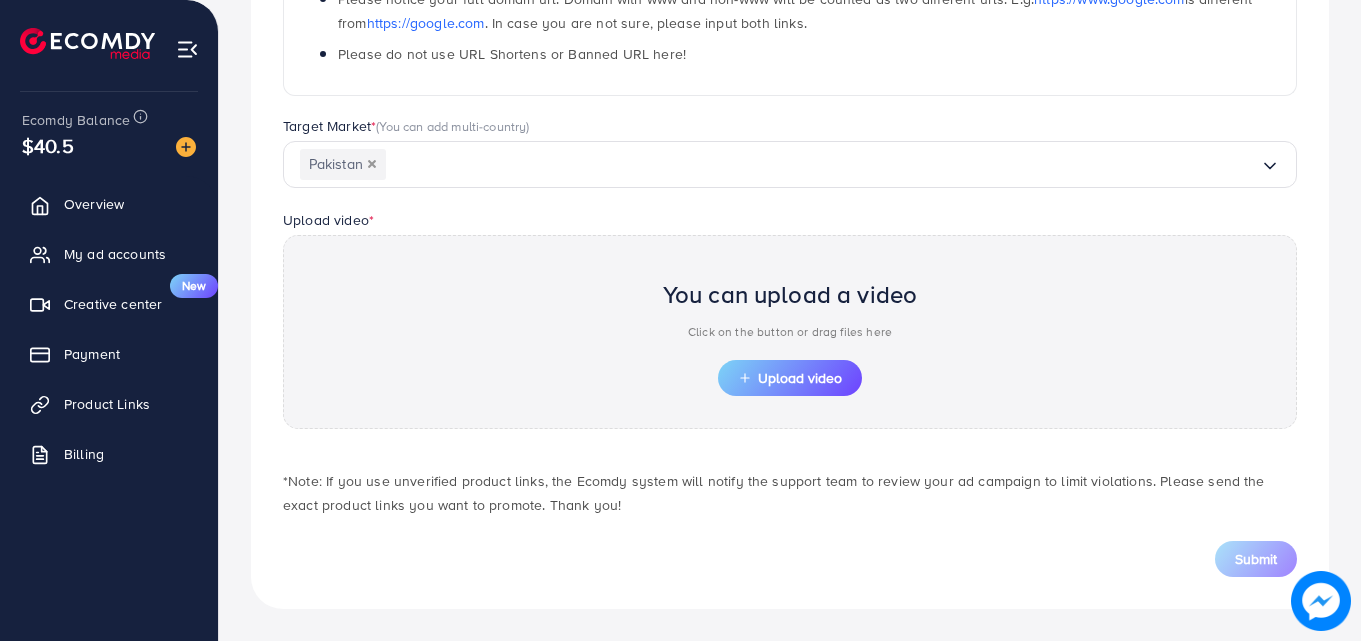 click on "**********" at bounding box center (790, 155) 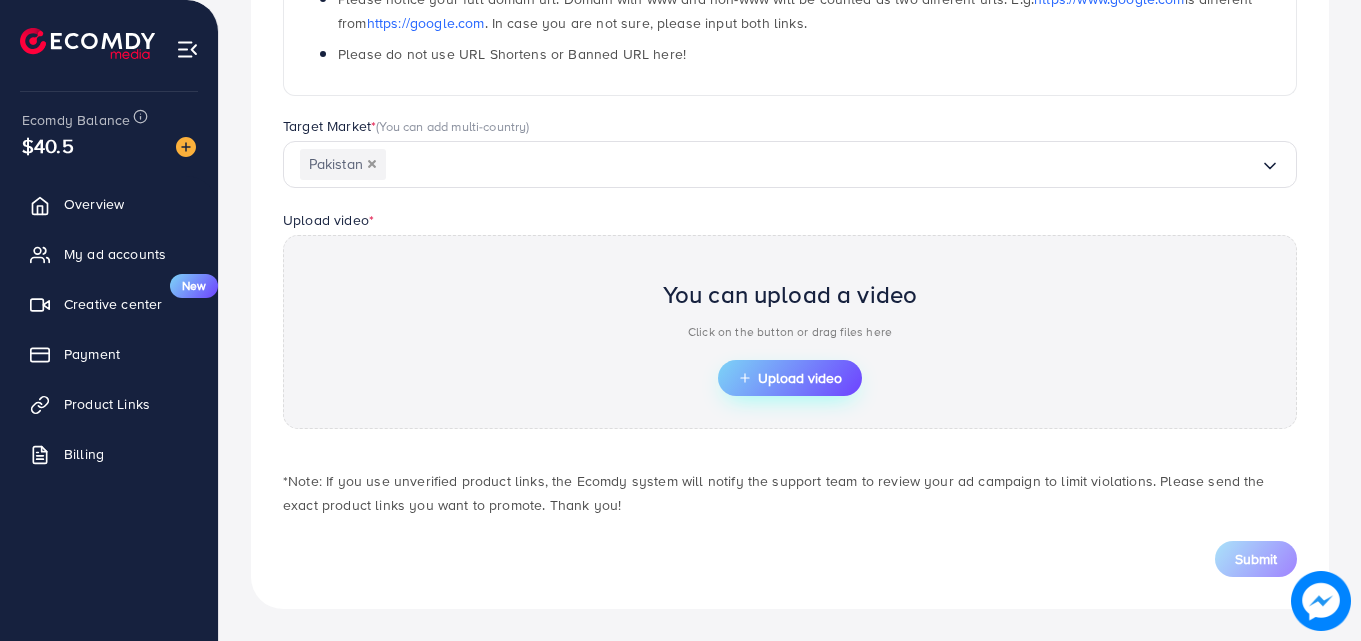 click on "Upload video" at bounding box center (790, 378) 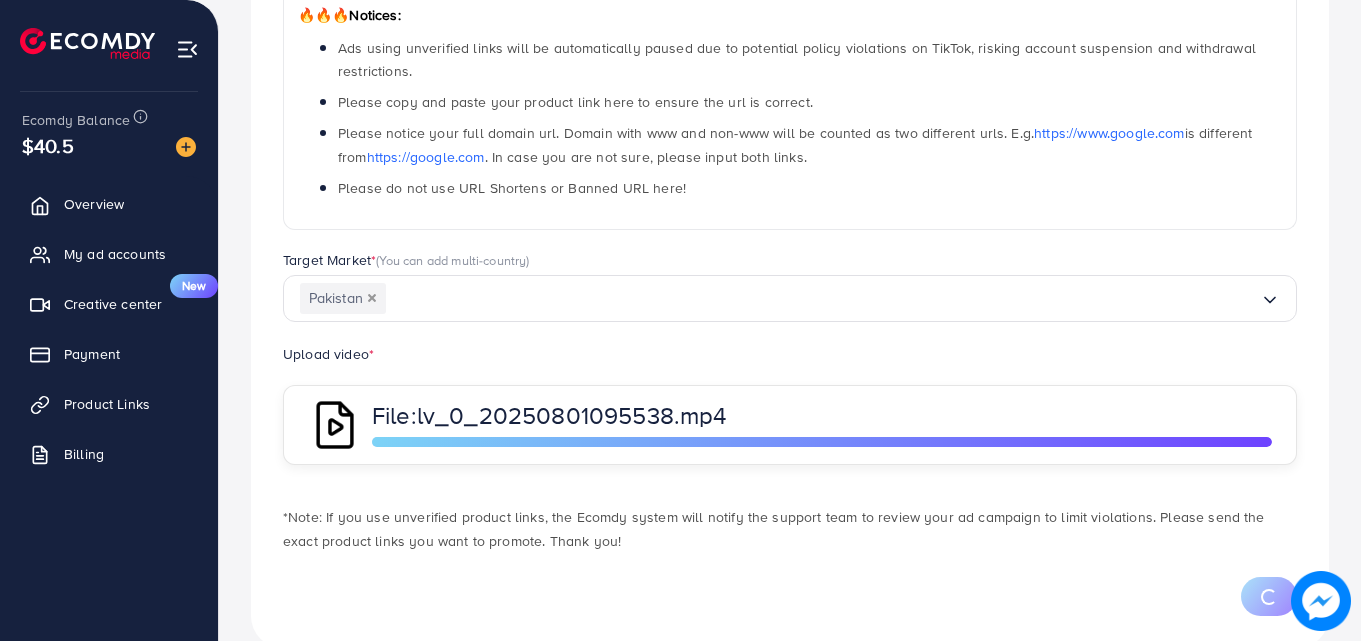 scroll, scrollTop: 388, scrollLeft: 0, axis: vertical 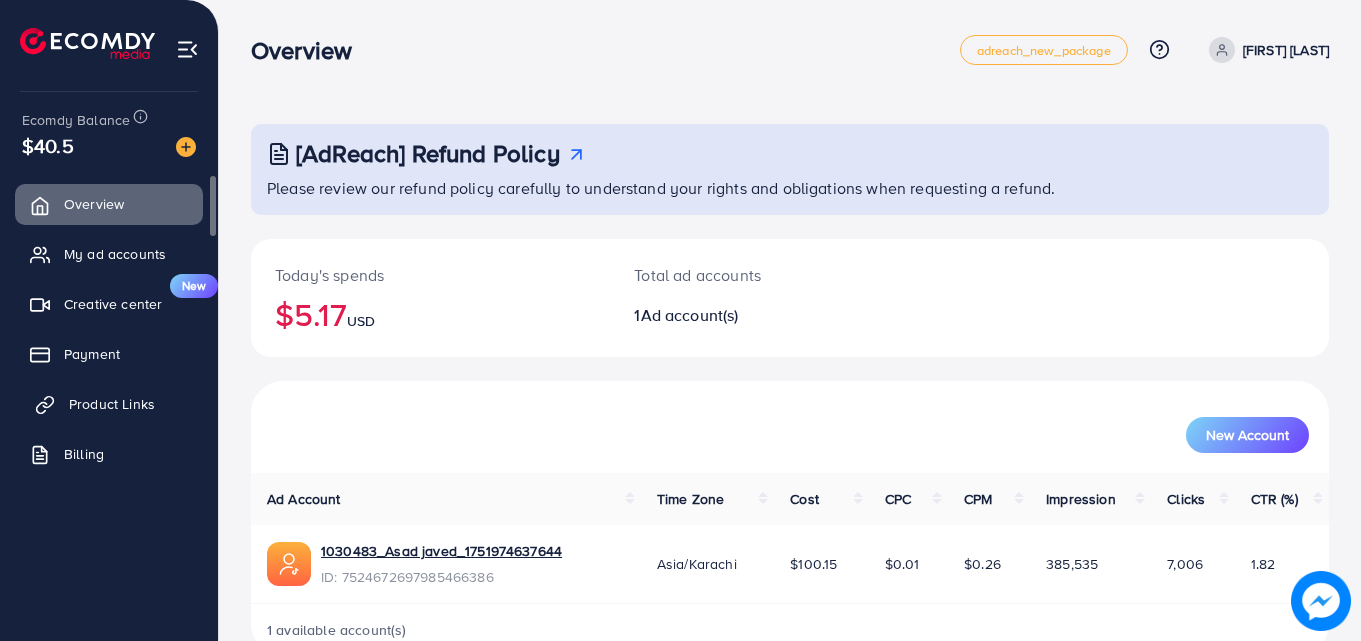 click on "Product Links" at bounding box center [112, 404] 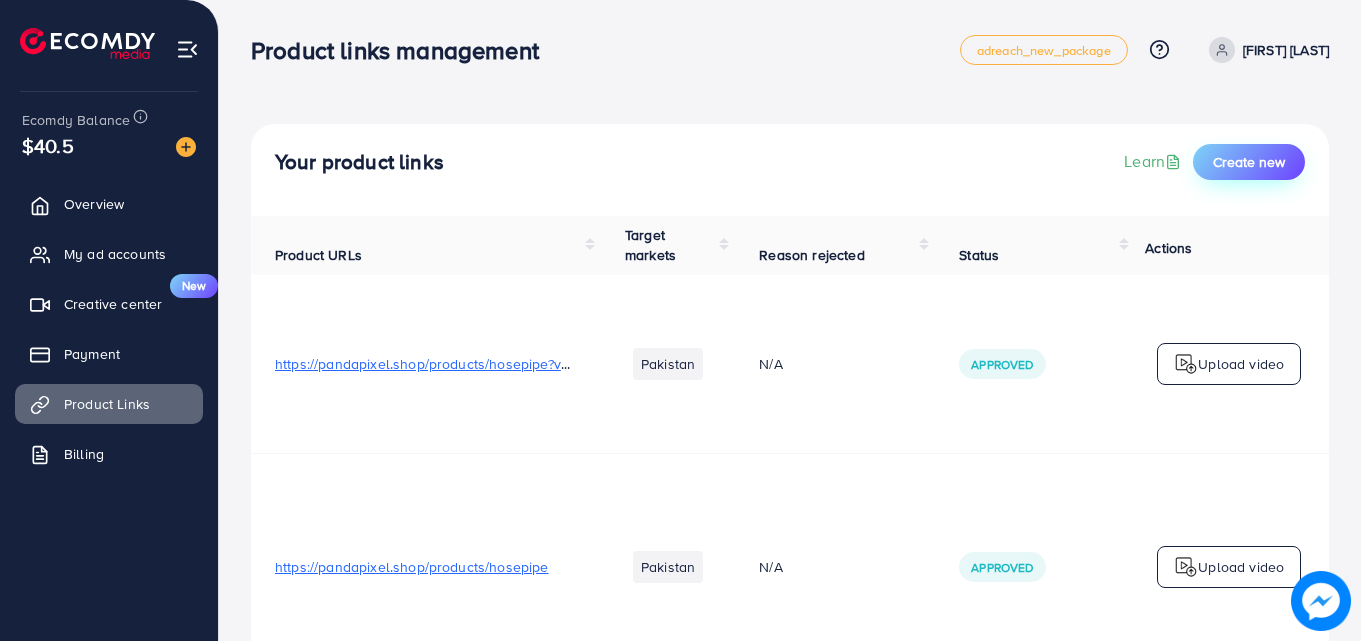 click on "Create new" at bounding box center (1249, 162) 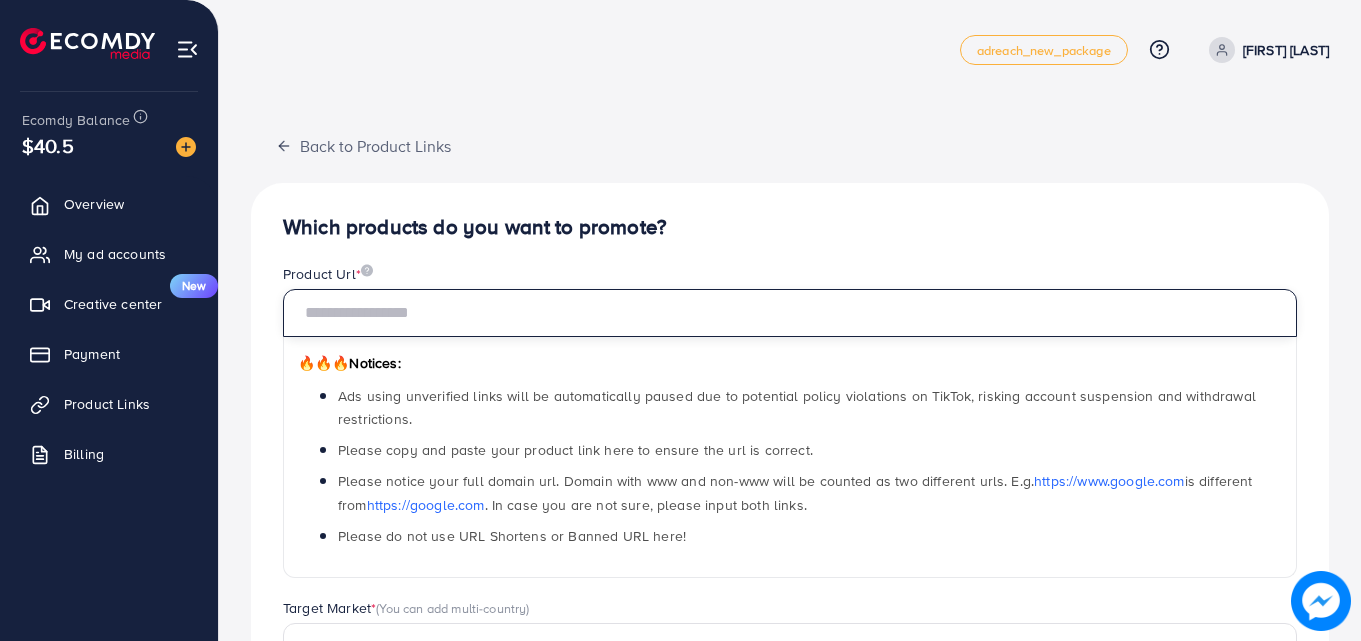 click at bounding box center (790, 313) 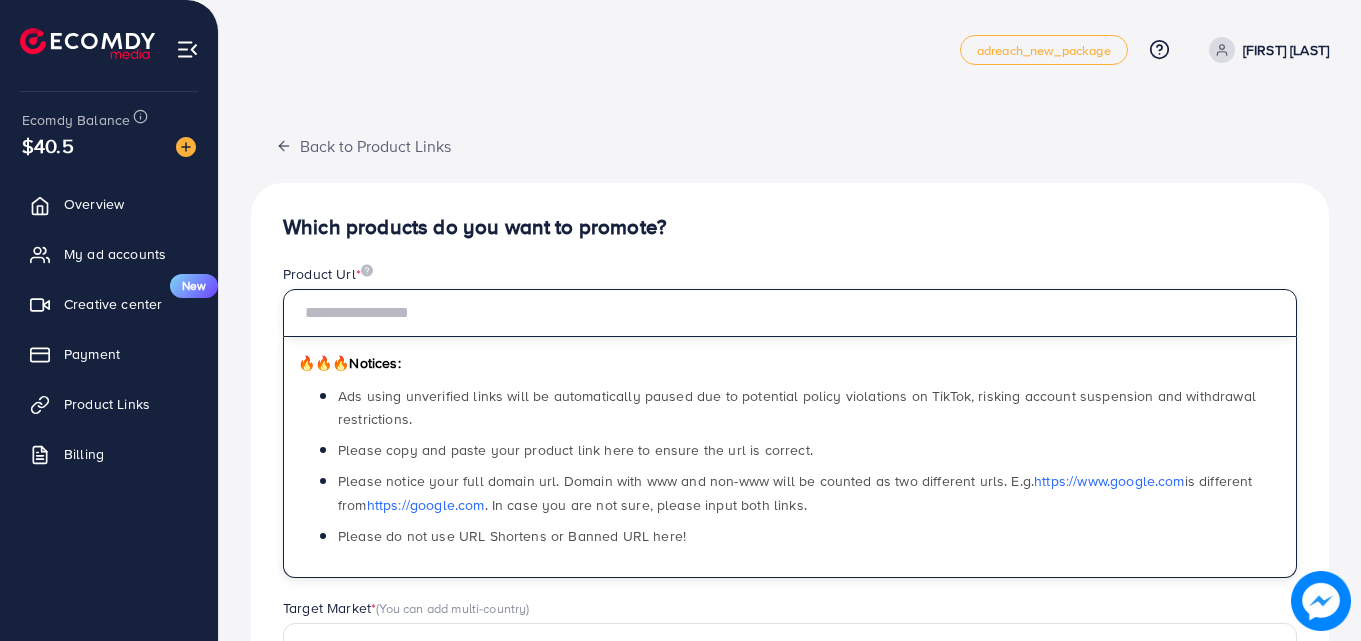 paste on "**********" 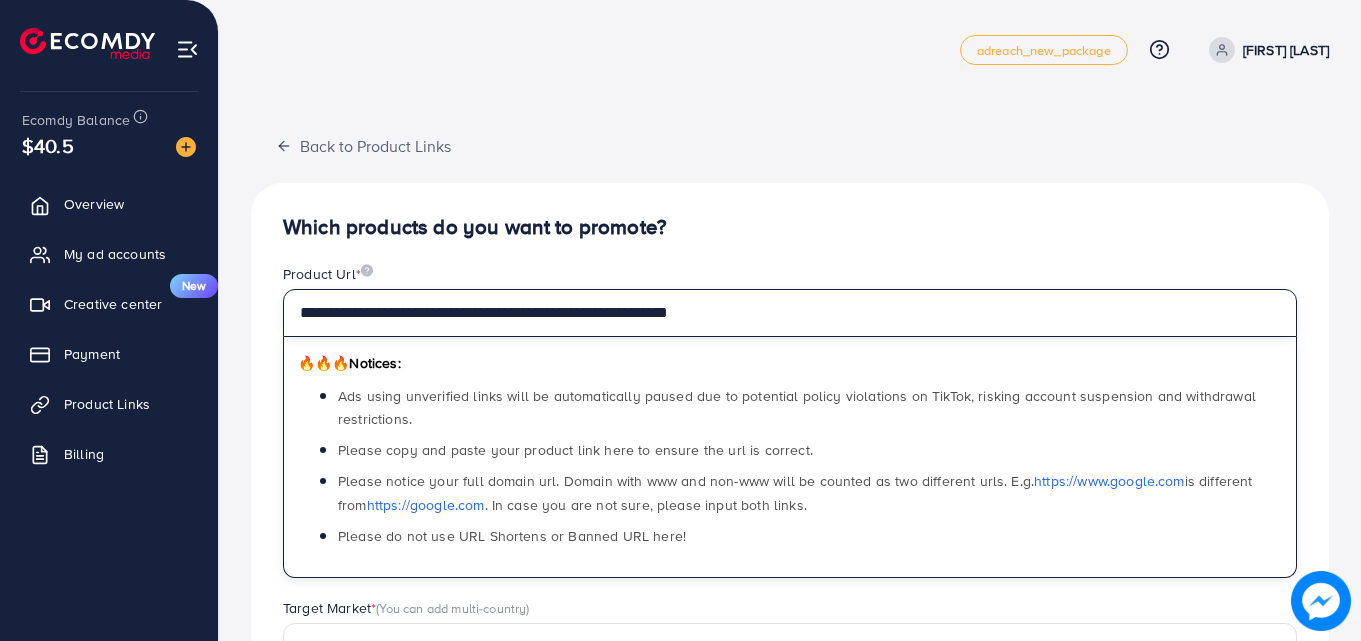 type on "**********" 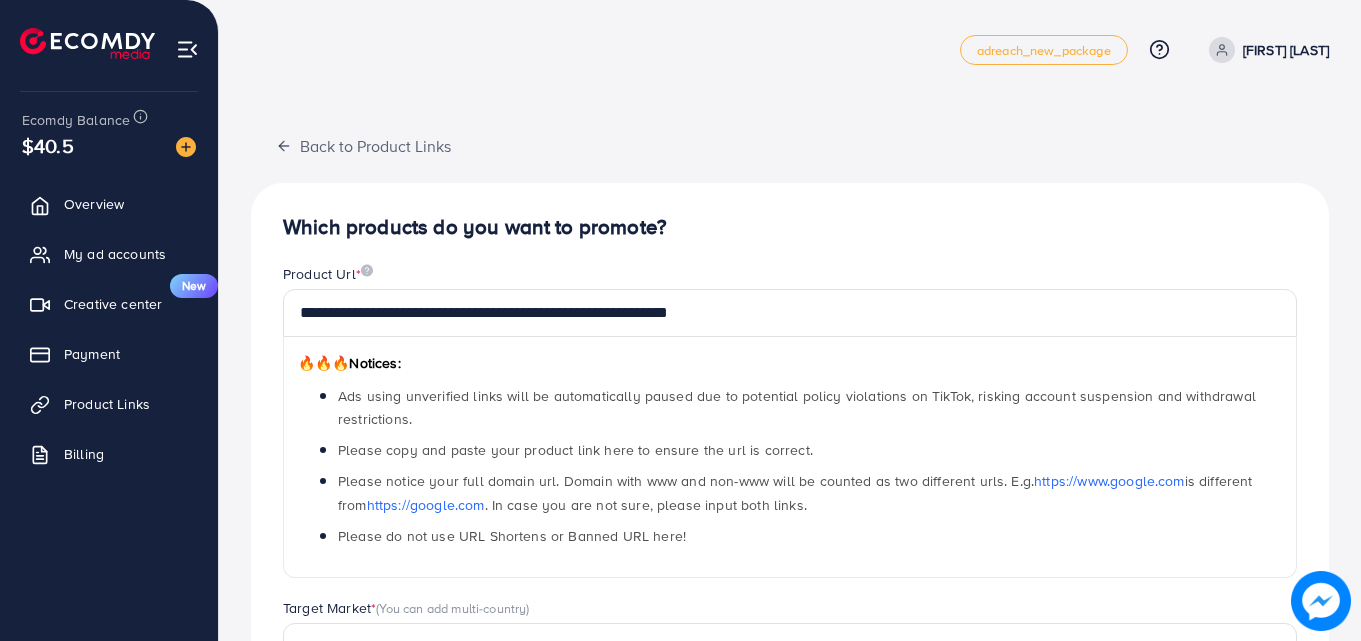 click on "Product Url  *" at bounding box center (790, 276) 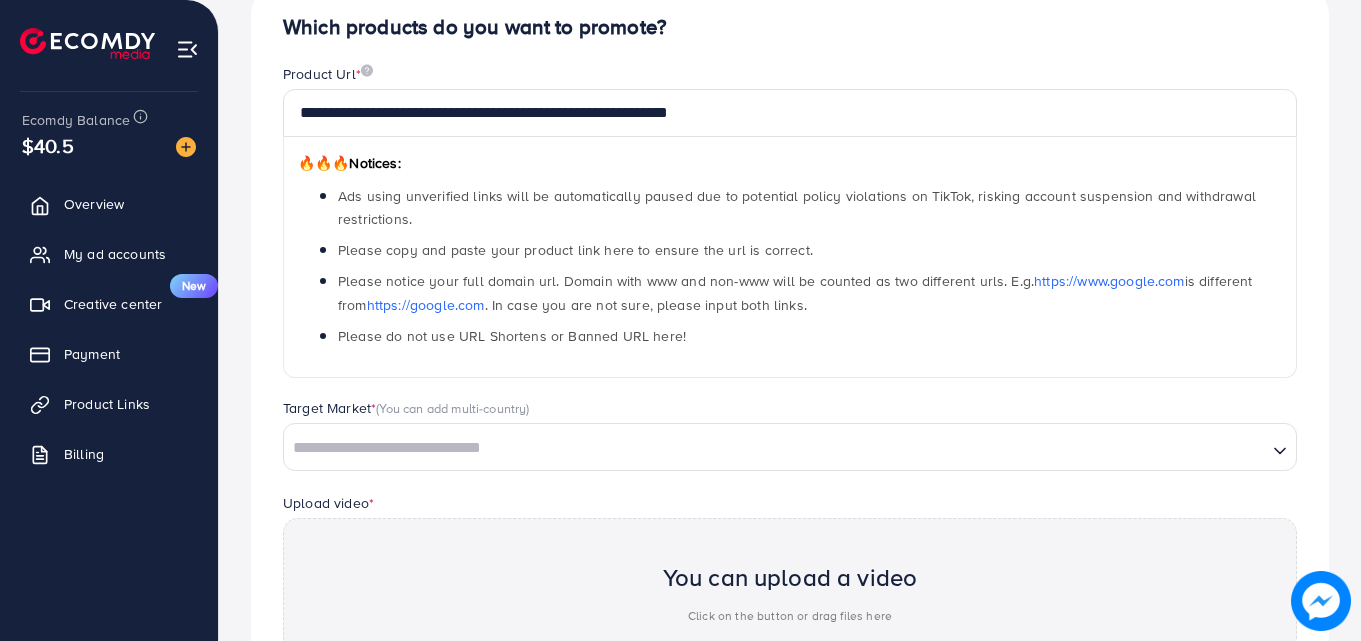 click at bounding box center [775, 448] 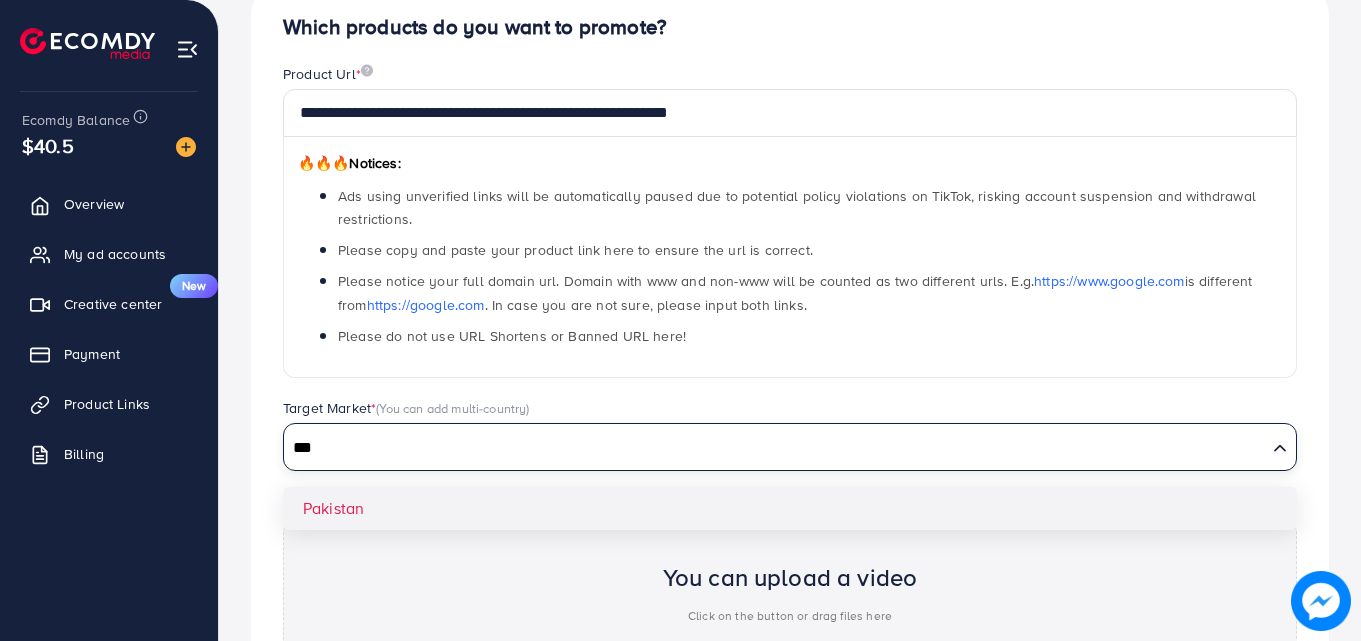type on "***" 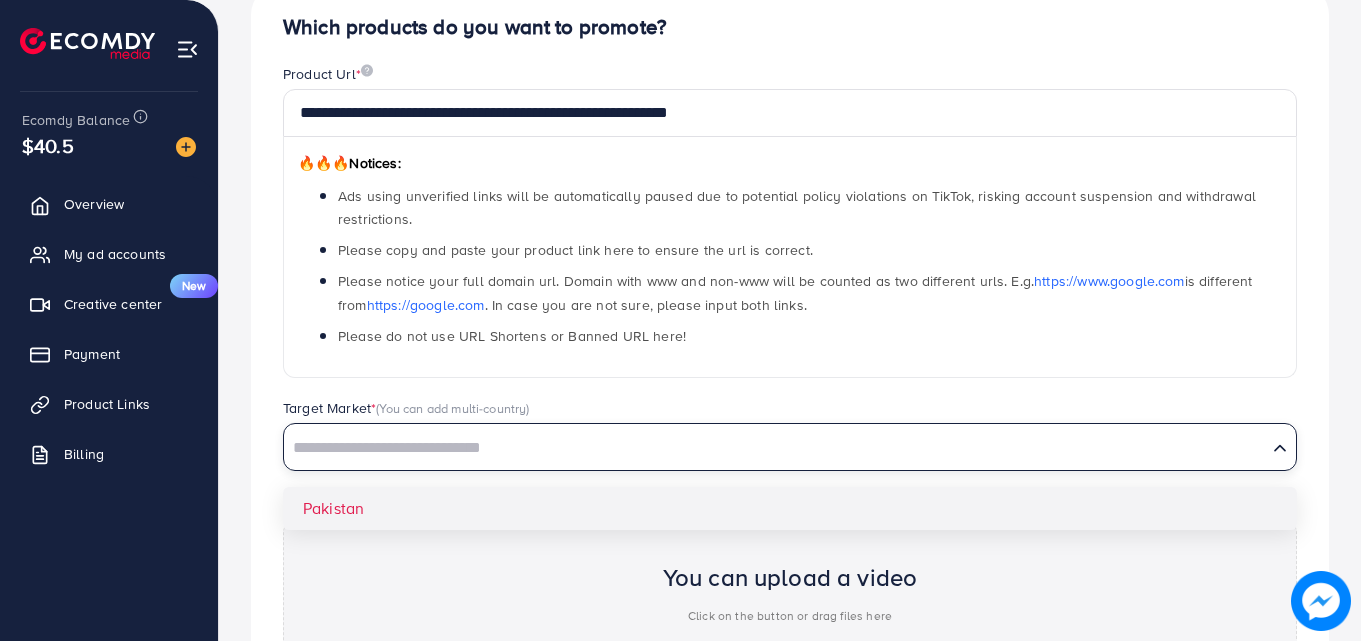 click on "**********" at bounding box center (790, 438) 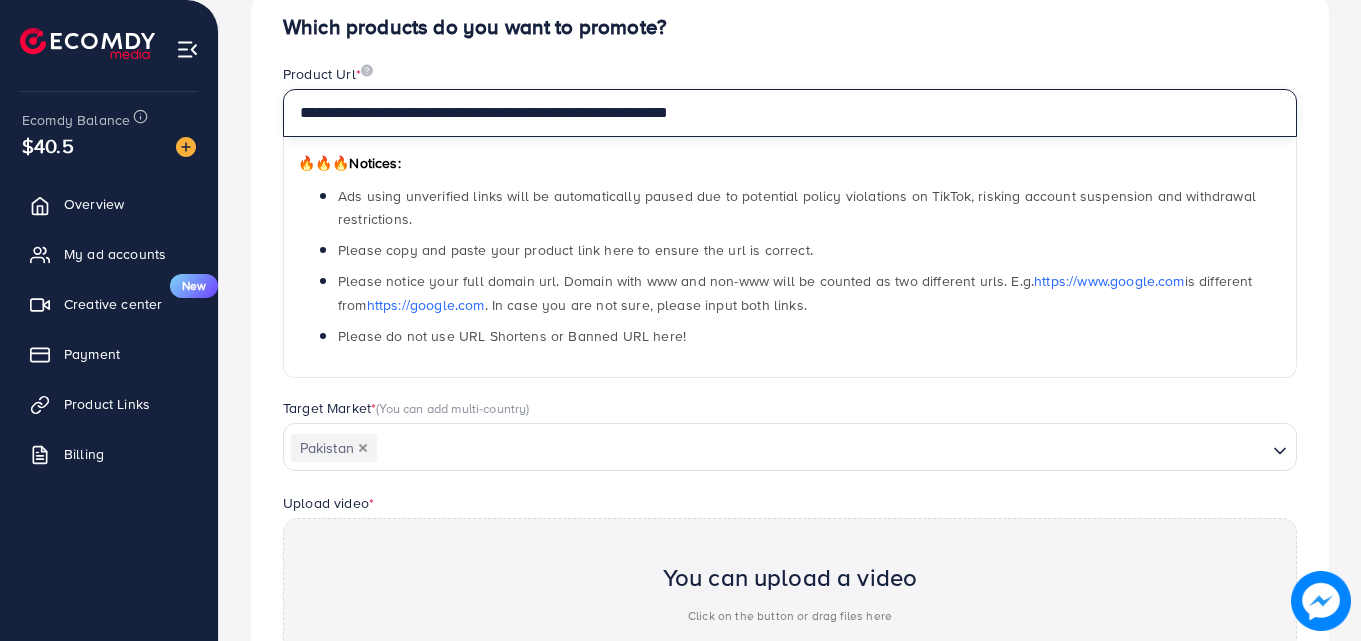 click on "**********" at bounding box center [790, 113] 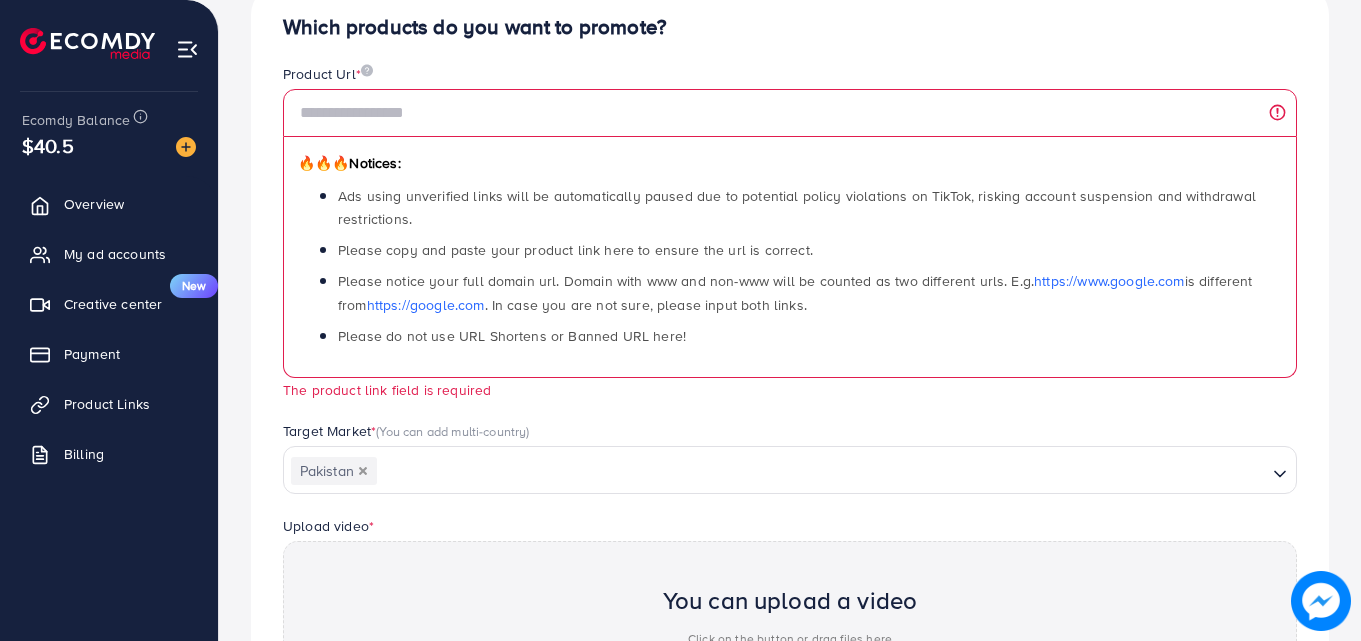 click on "Which products do you want to promote?   Product Url  *  🔥🔥🔥  Notices: Ads using unverified links will be automatically paused due to potential policy violations on TikTok, risking account suspension and withdrawal restrictions. Please copy and paste your product link here to ensure the url is correct. Please notice your full domain url. Domain with www and non-www will be counted as two different urls. E.g.  https://www.google.com  is different from  https://google.com . In case you are not sure, please input both links. Please do not use URL Shortens or Banned URL here! The product link field is required  Target Market  *  (You can add multi-country)
Pakistan
Loading...      Upload video  *  You can upload a video   Click on the button or drag files here   Upload video   Submit" at bounding box center [790, 449] 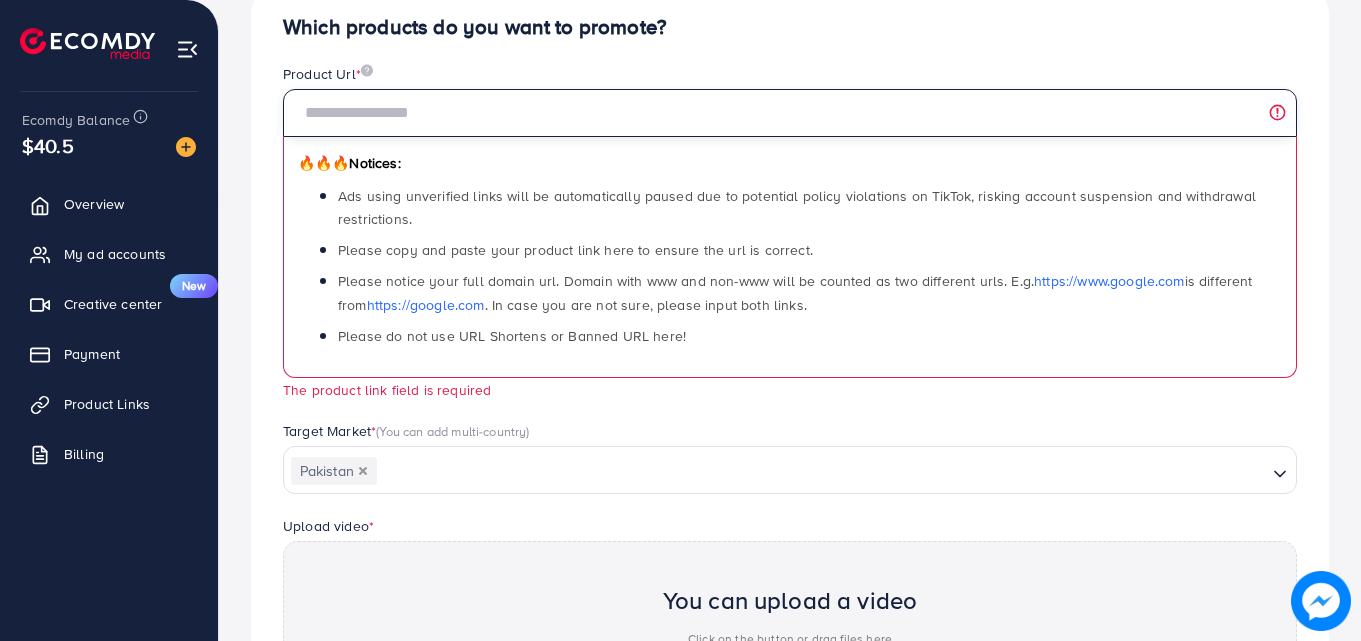 click at bounding box center [790, 113] 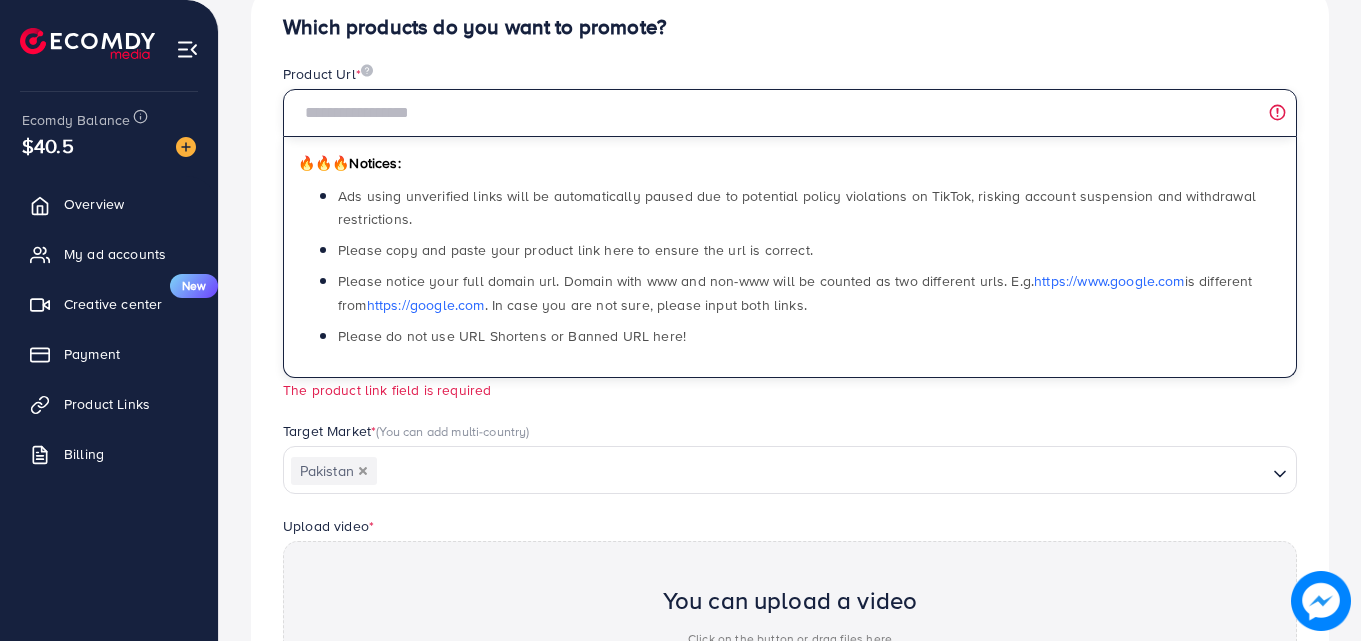 paste on "**********" 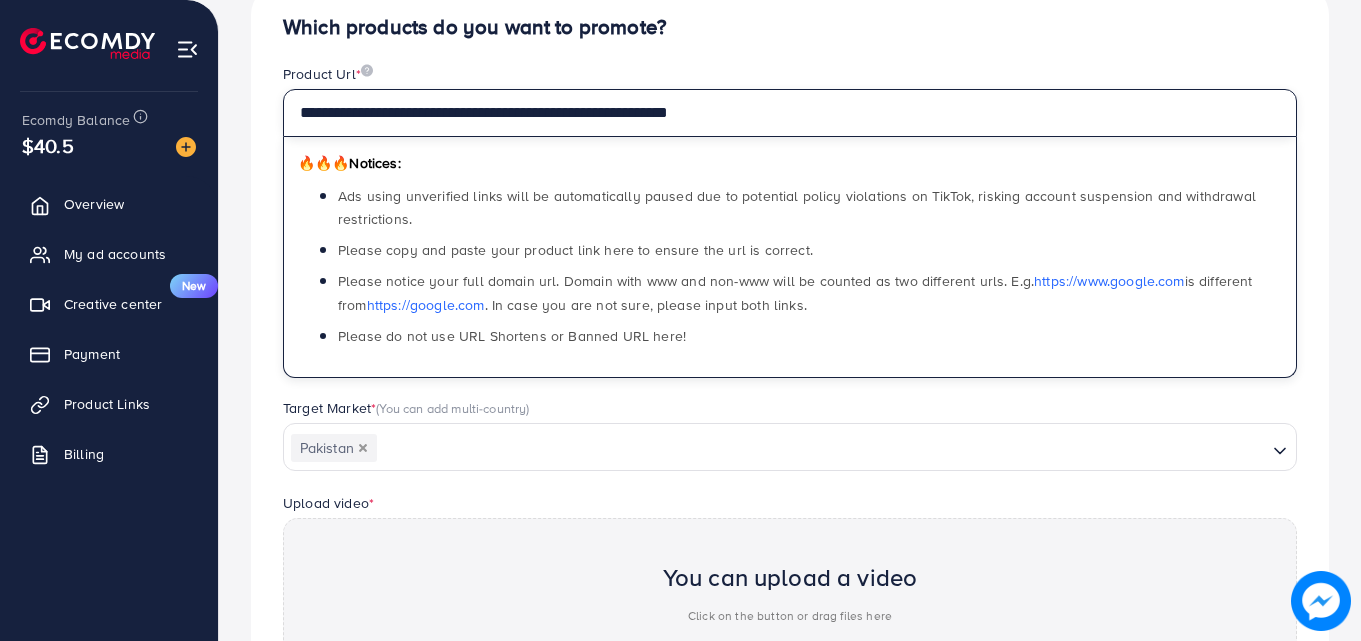 type on "**********" 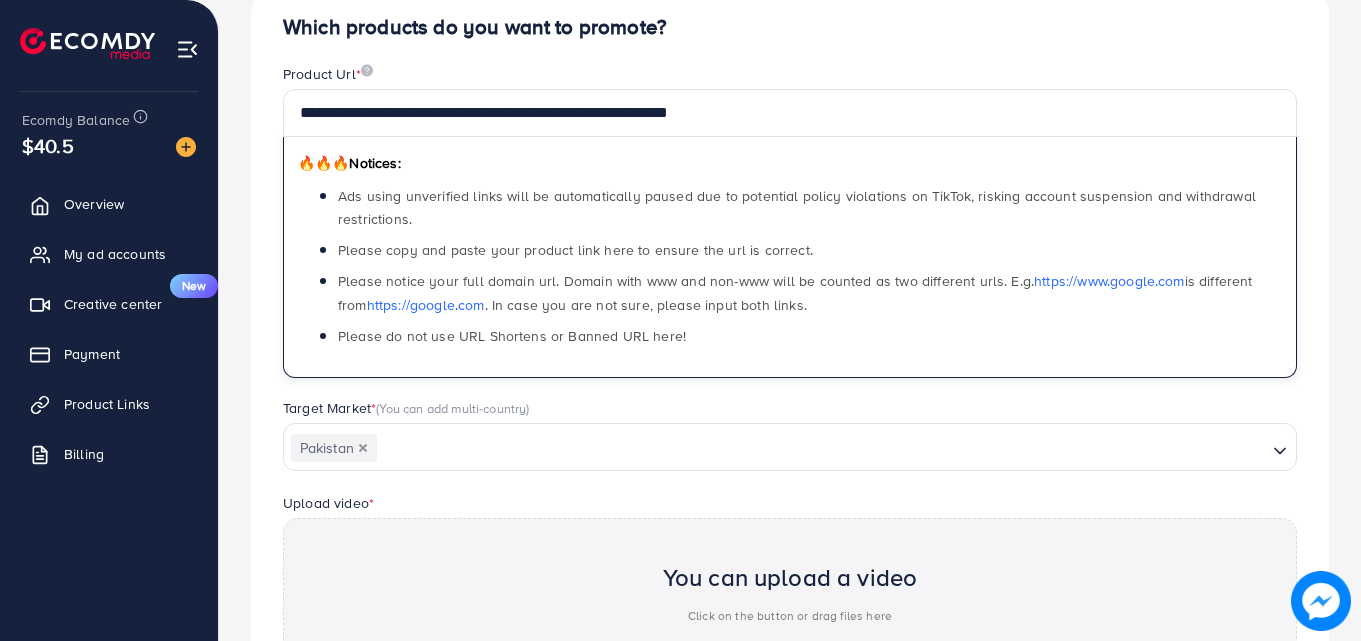 click on "**********" at bounding box center (790, 438) 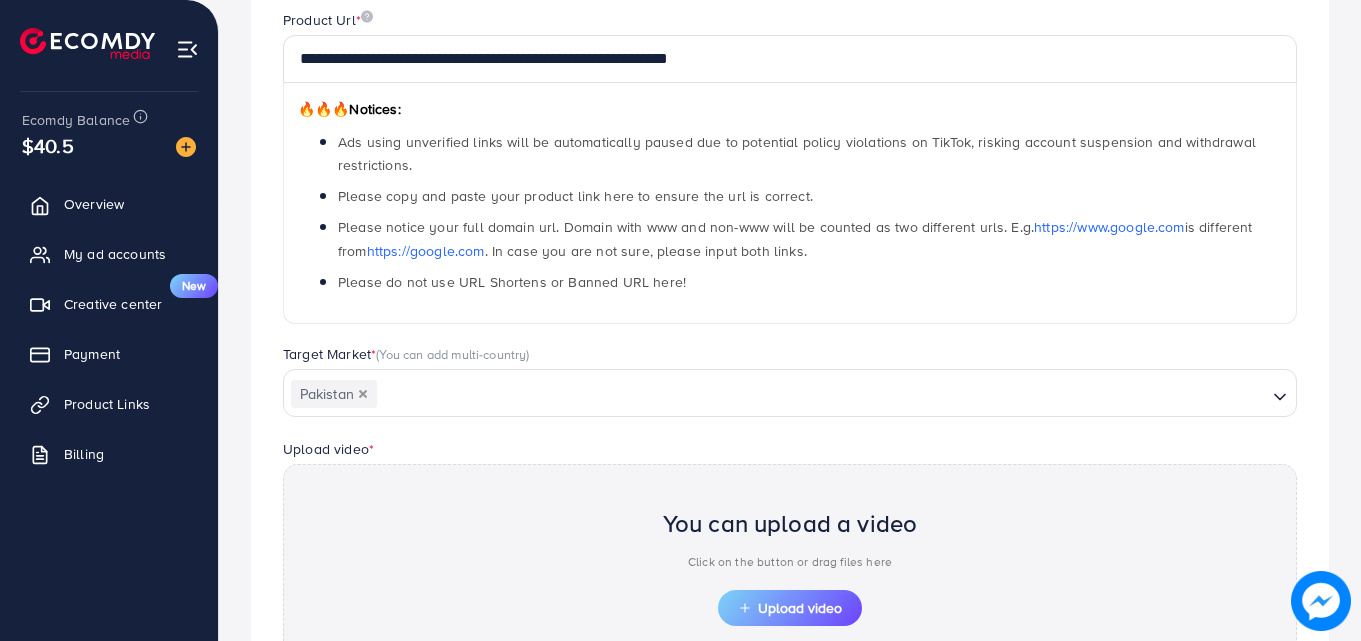 scroll, scrollTop: 256, scrollLeft: 0, axis: vertical 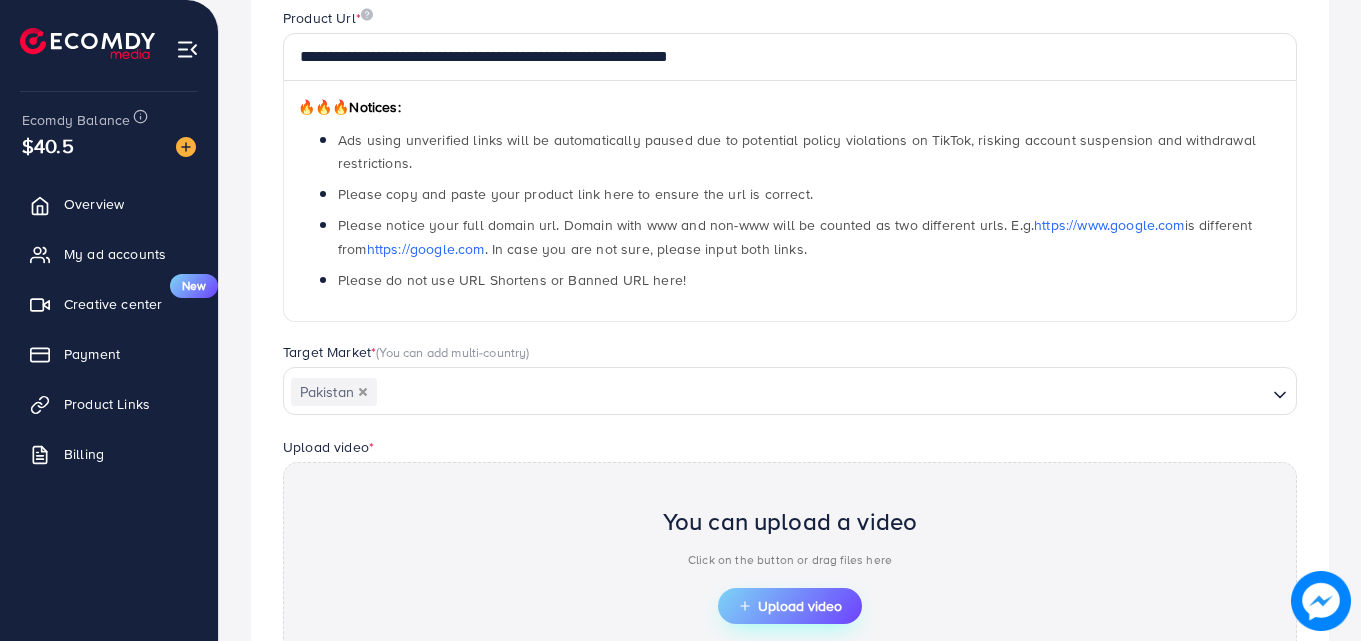 click on "Upload video" at bounding box center [790, 606] 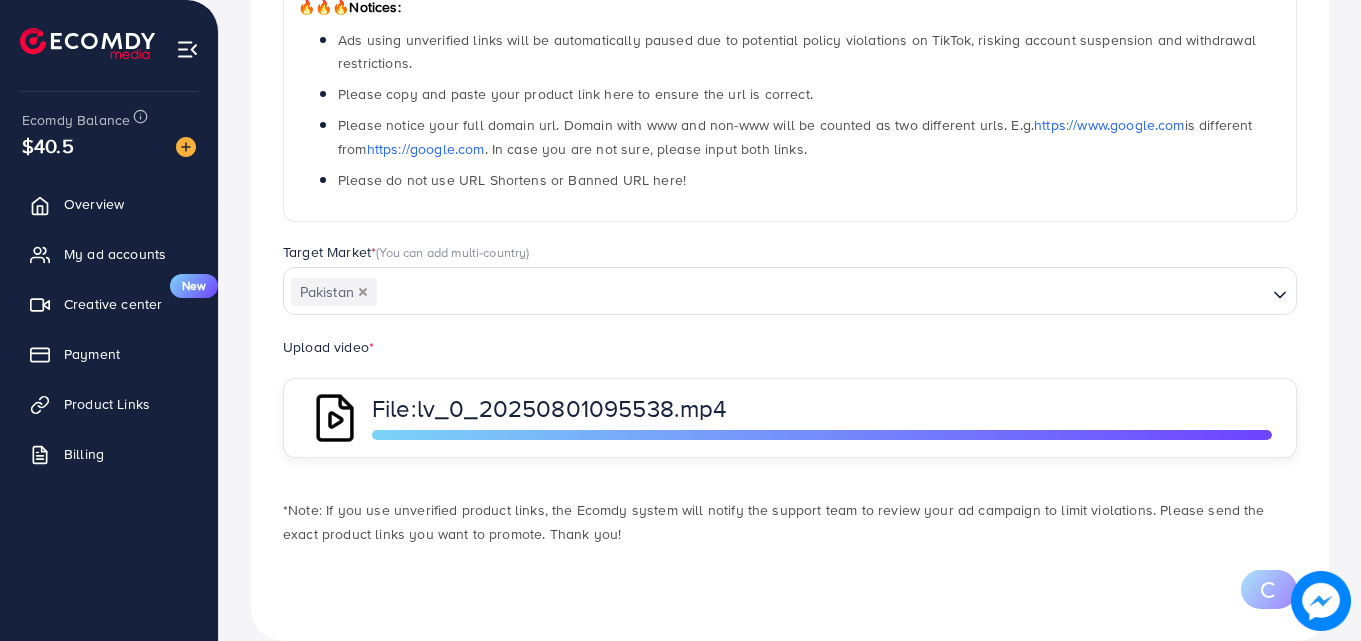 scroll, scrollTop: 388, scrollLeft: 0, axis: vertical 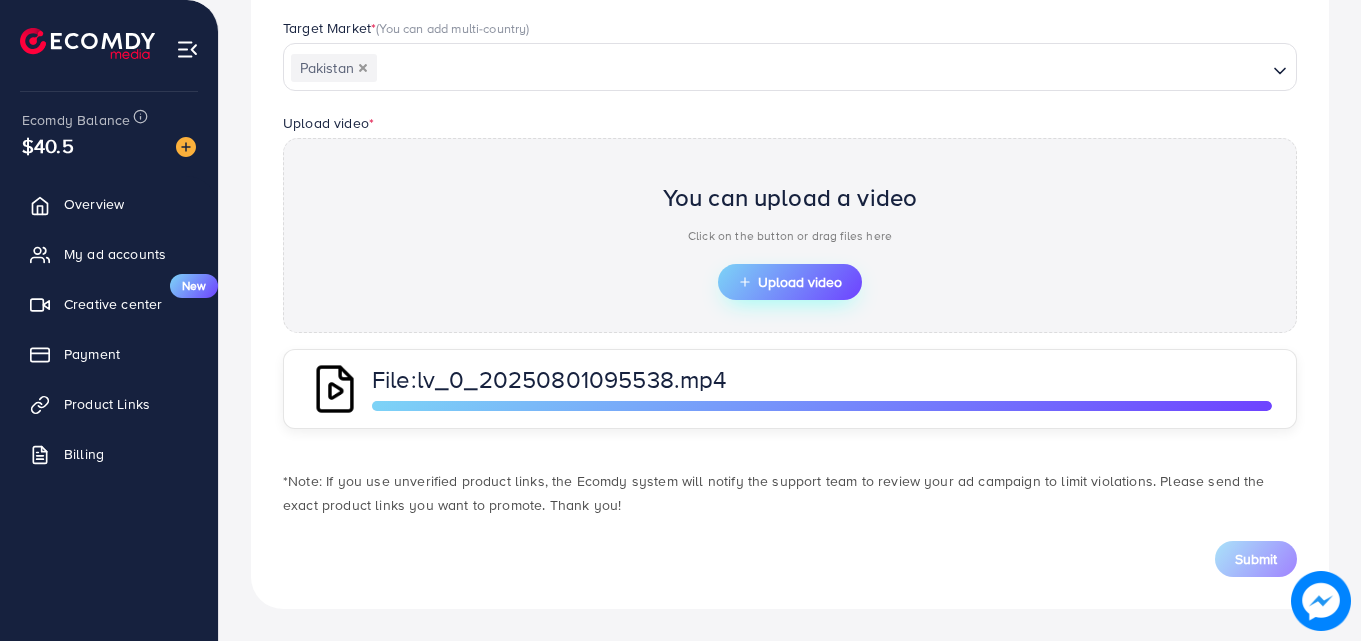 click on "Upload video" at bounding box center [790, 282] 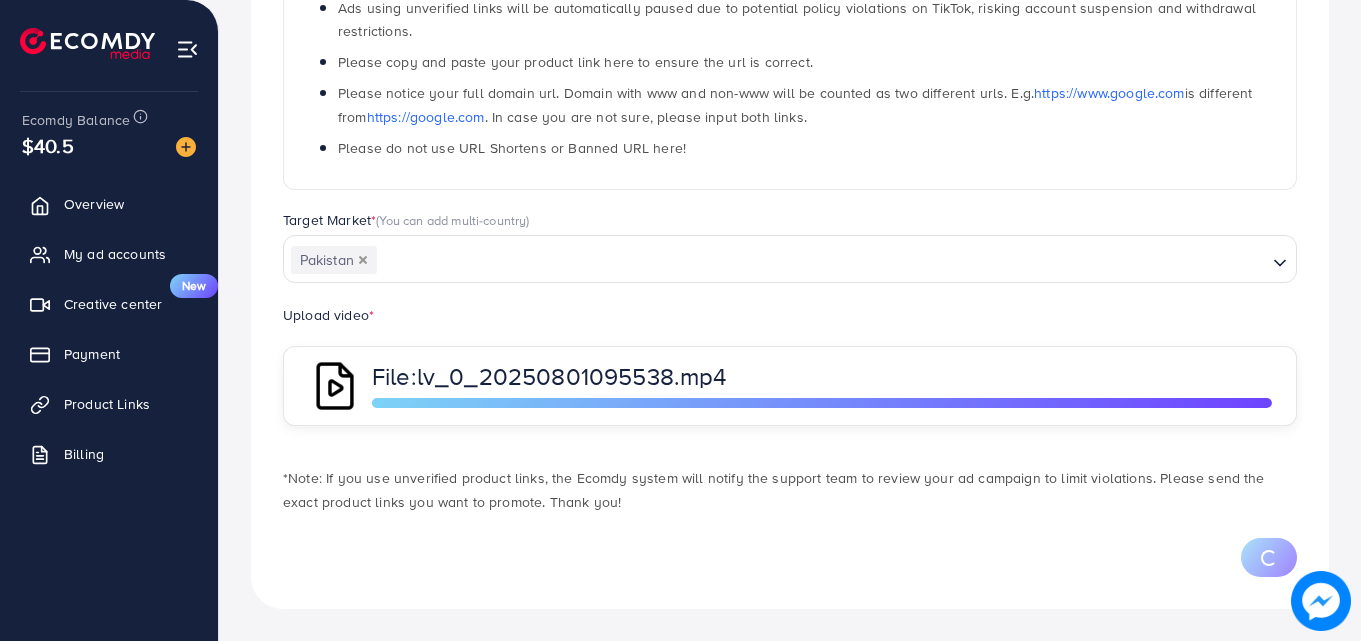 scroll, scrollTop: 521, scrollLeft: 0, axis: vertical 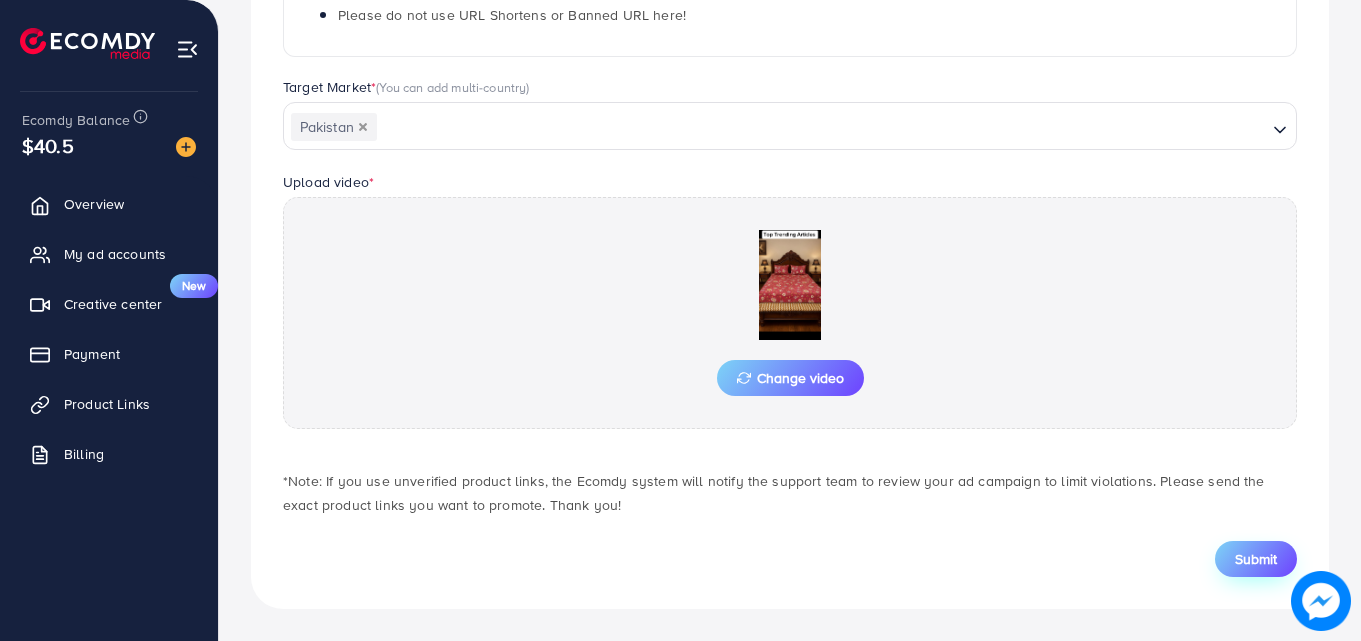 click on "Submit" at bounding box center [1256, 559] 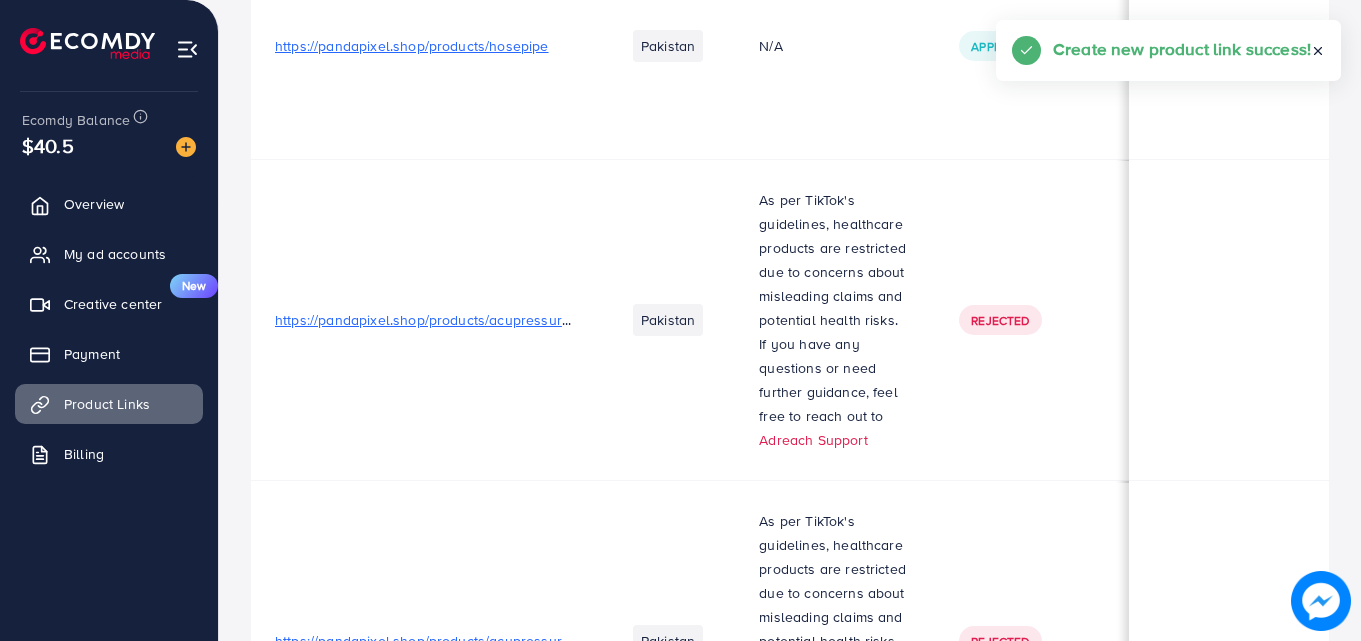scroll, scrollTop: 0, scrollLeft: 0, axis: both 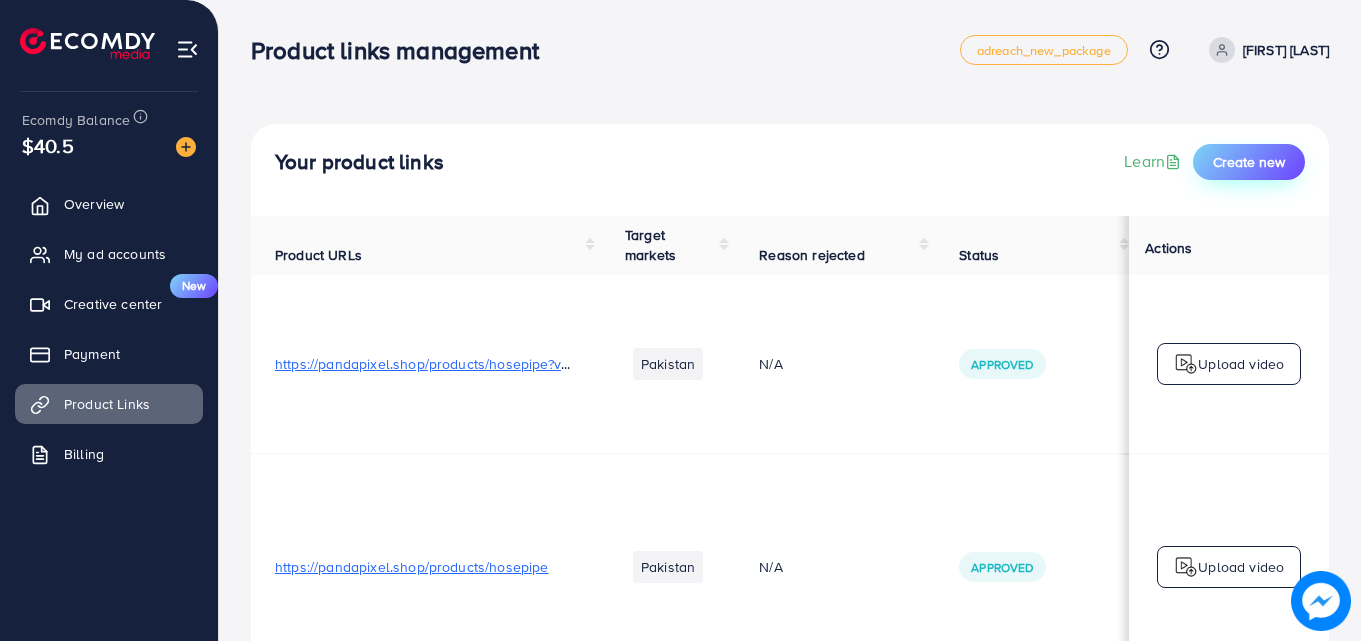 click on "Create new" at bounding box center (1249, 162) 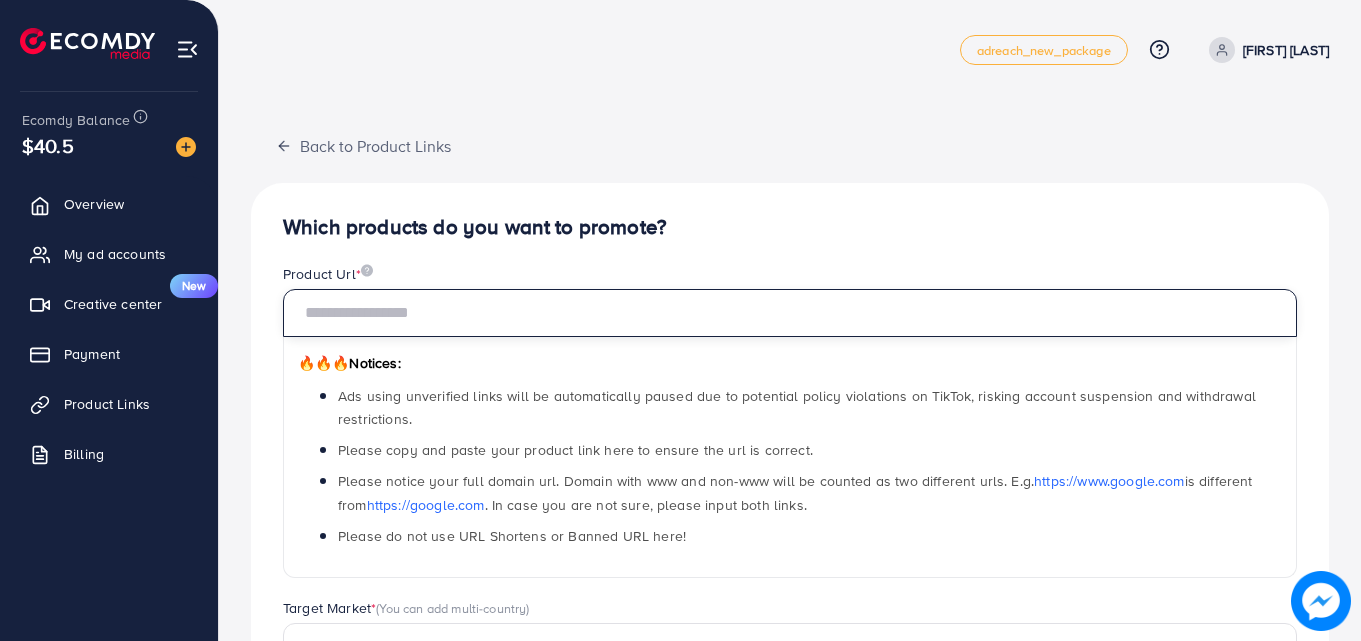 click at bounding box center (790, 313) 